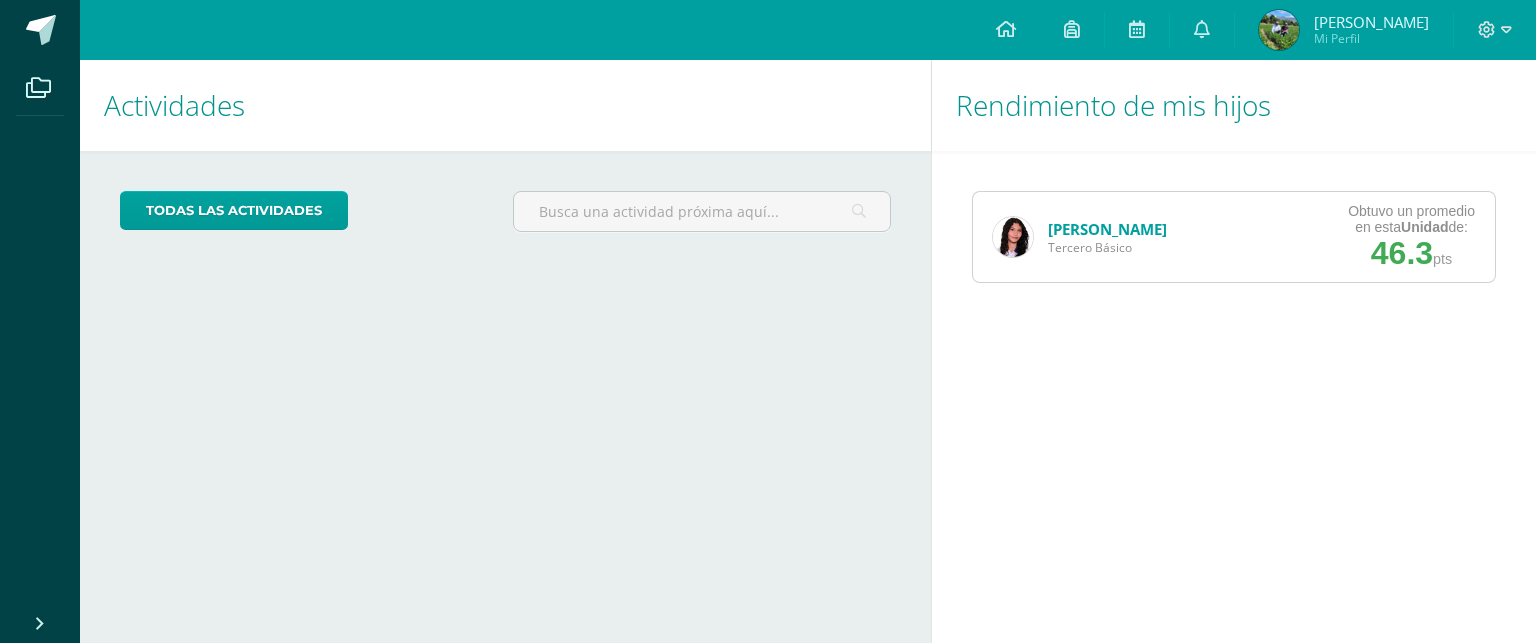 scroll, scrollTop: 0, scrollLeft: 0, axis: both 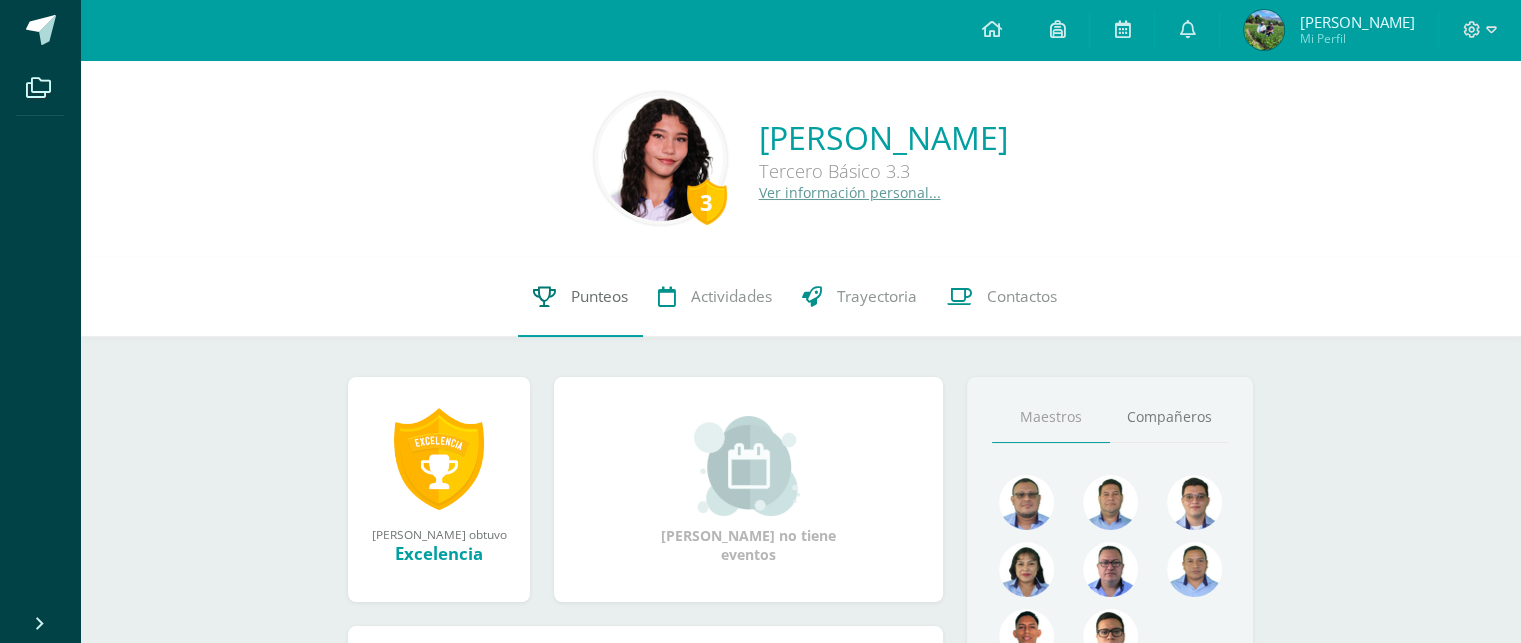 click on "Punteos" at bounding box center (599, 296) 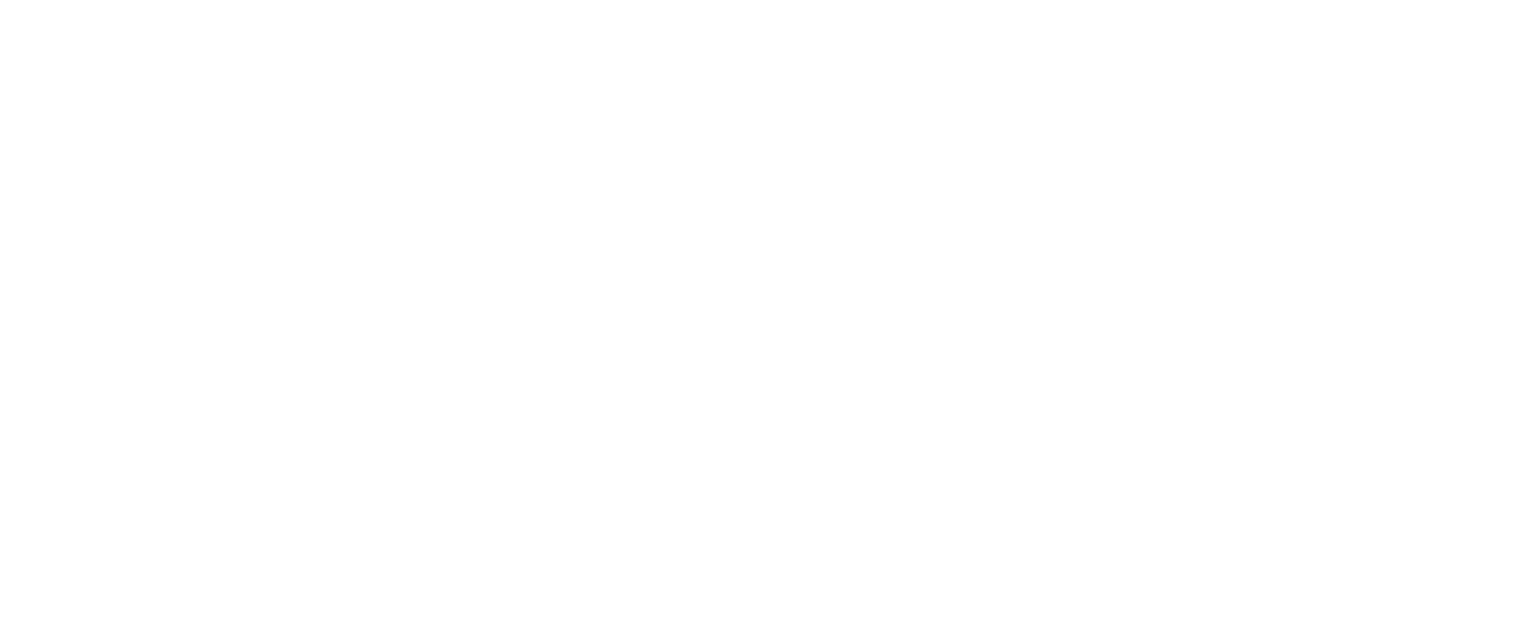 scroll, scrollTop: 0, scrollLeft: 0, axis: both 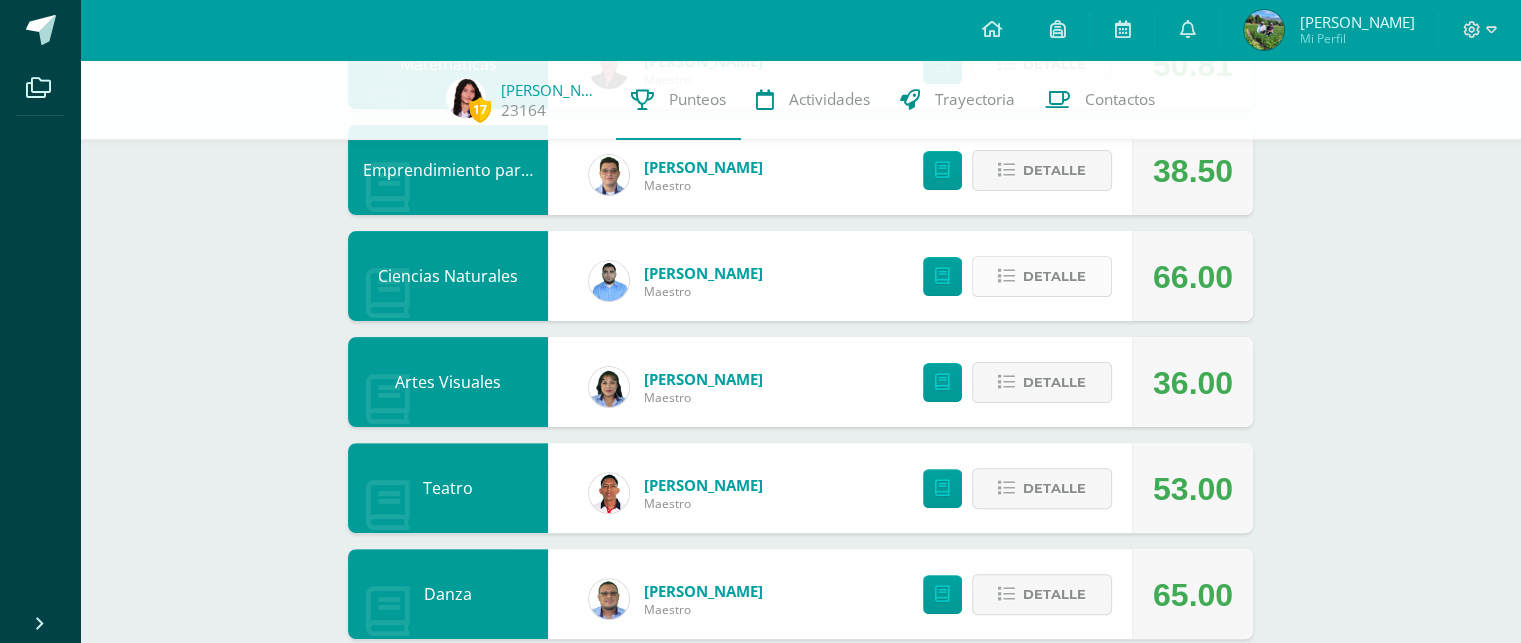click on "Detalle" at bounding box center (1054, 276) 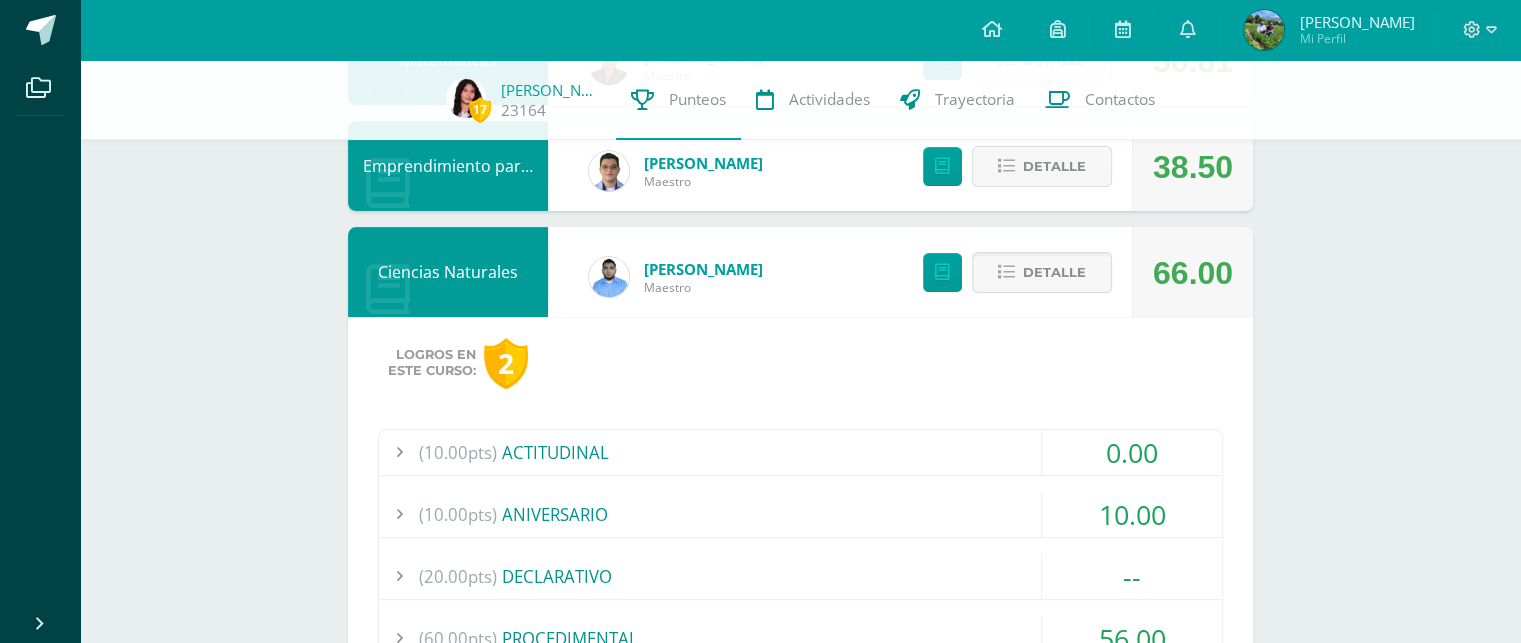 scroll, scrollTop: 509, scrollLeft: 0, axis: vertical 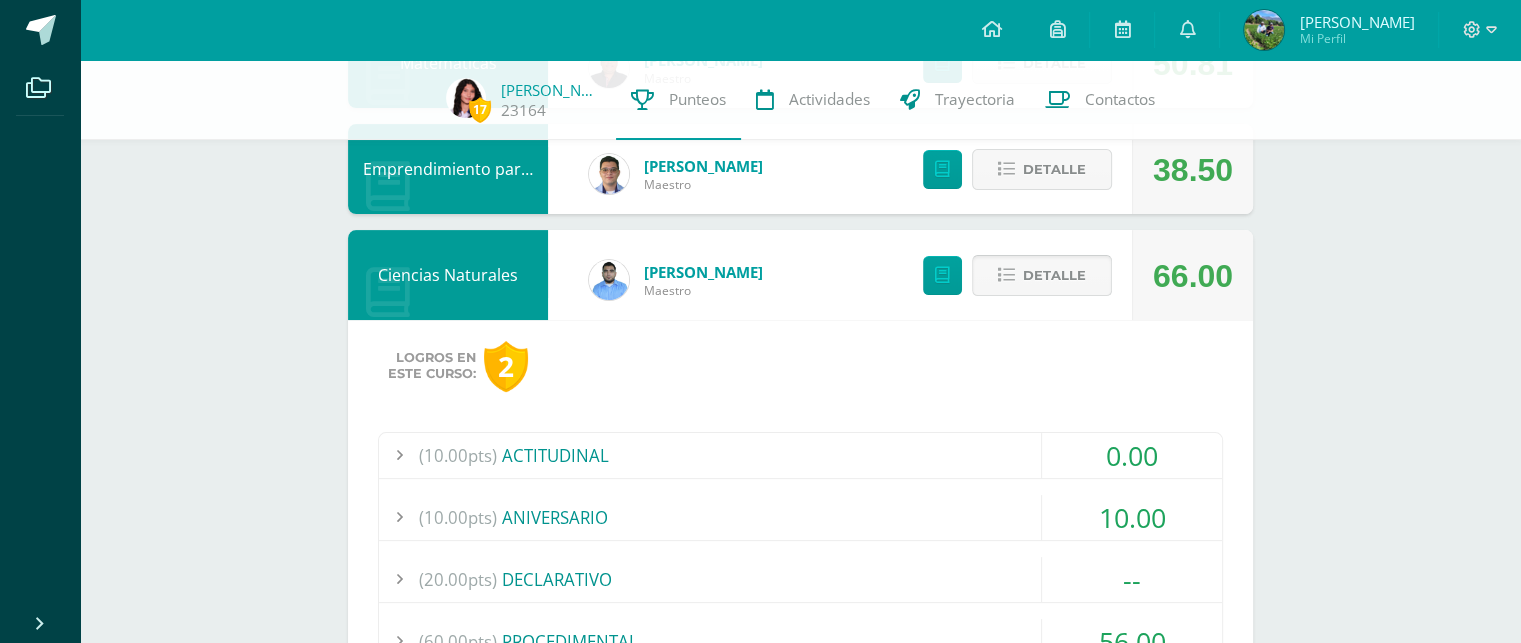 click on "Detalle" at bounding box center [1054, 275] 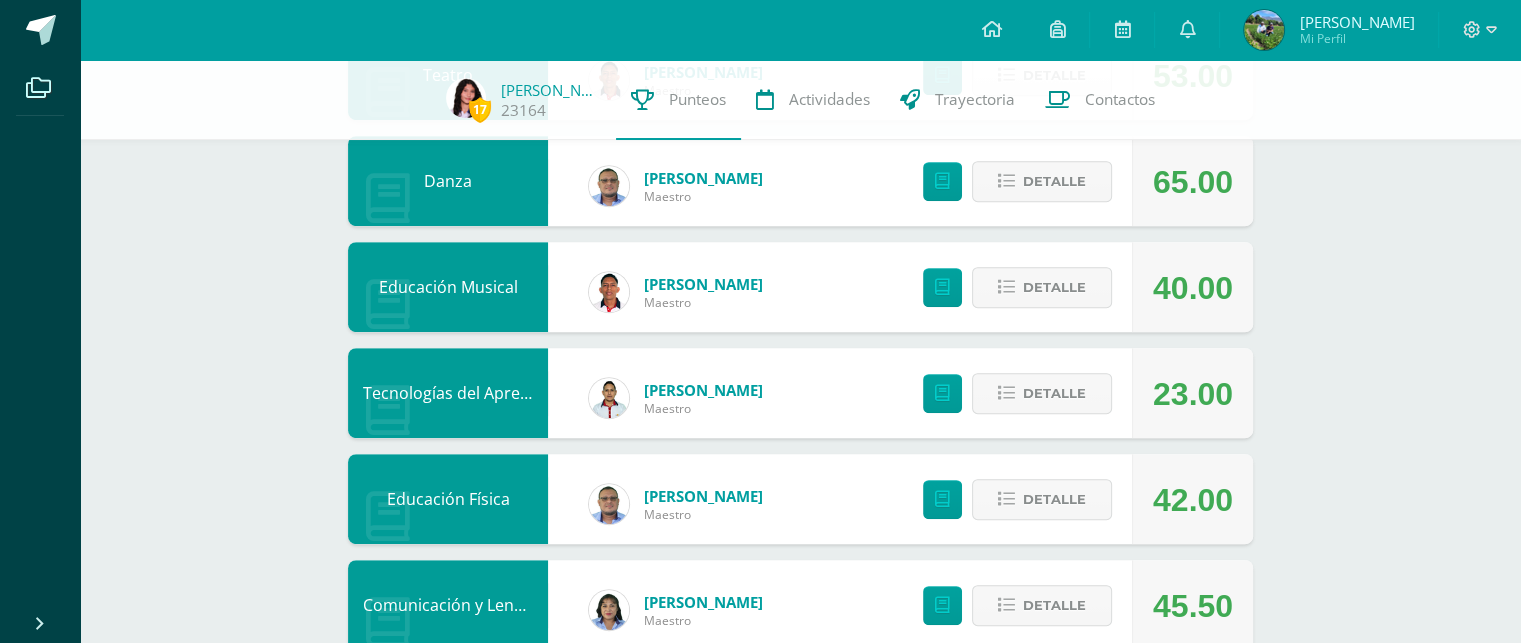 scroll, scrollTop: 918, scrollLeft: 0, axis: vertical 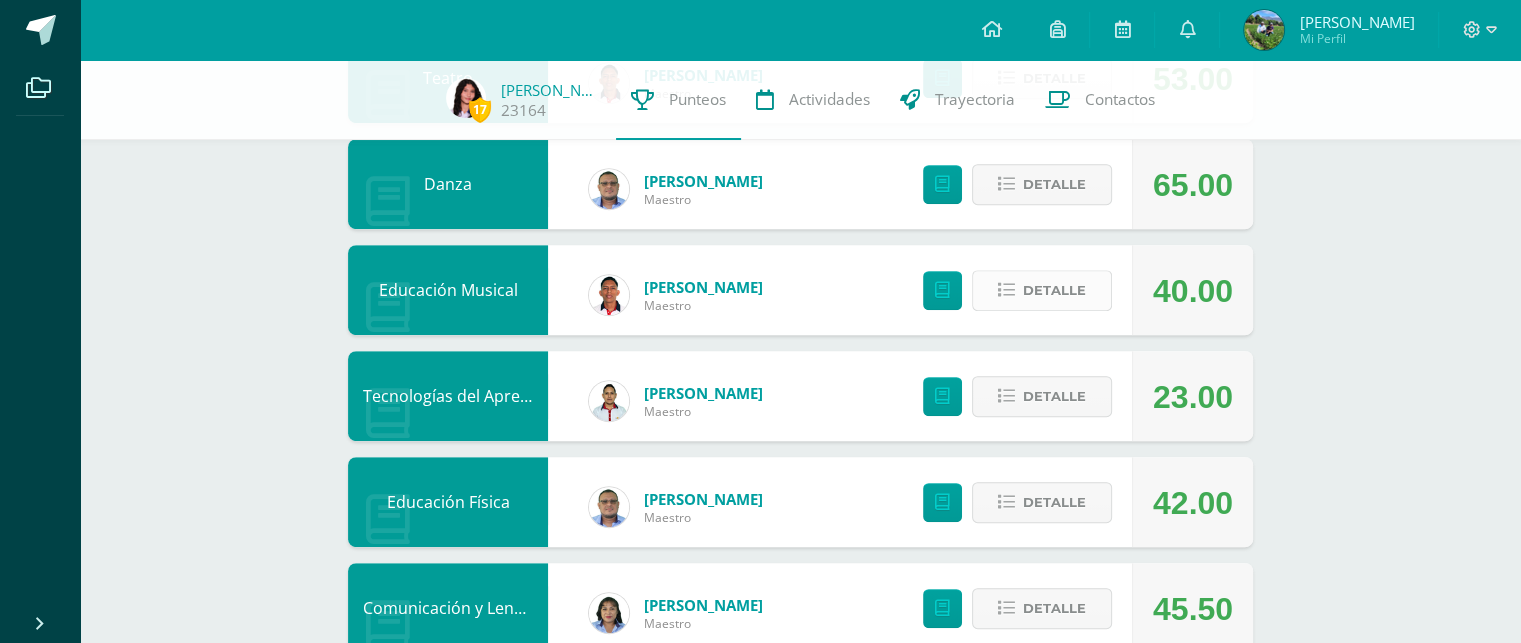click on "Detalle" at bounding box center (1054, 290) 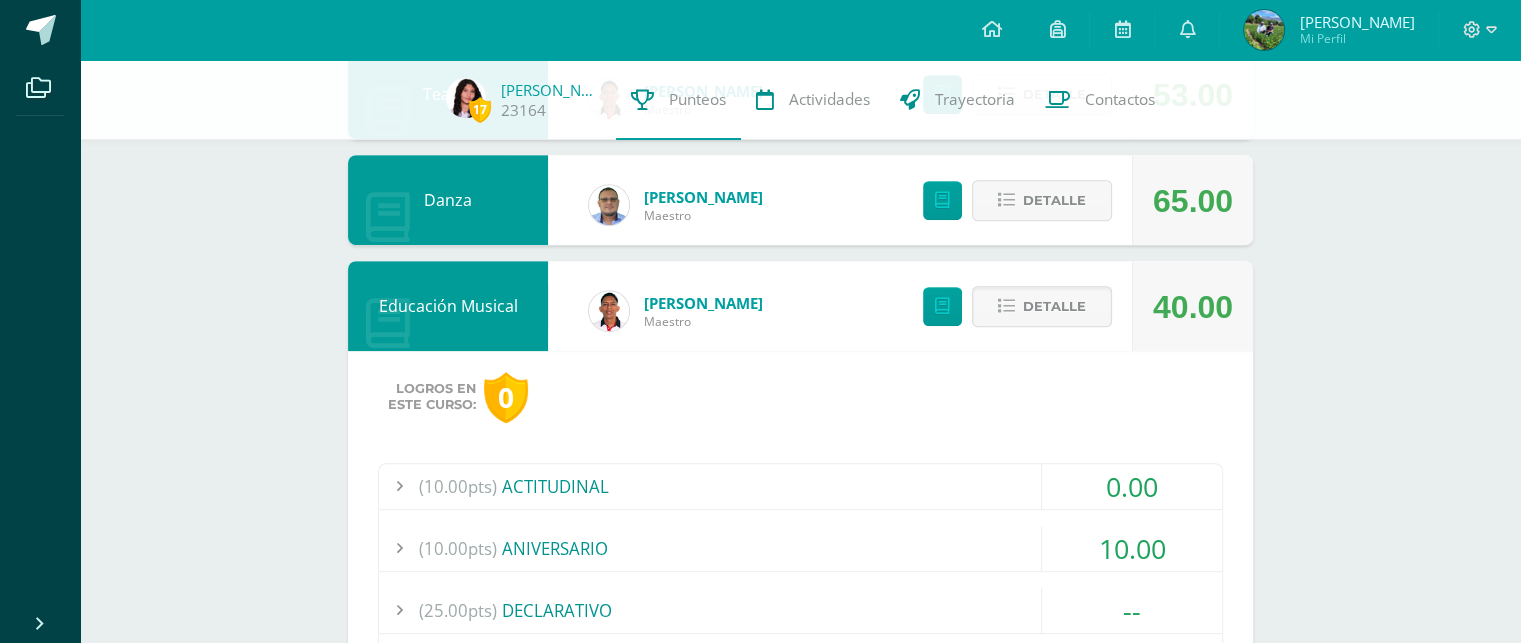 scroll, scrollTop: 876, scrollLeft: 0, axis: vertical 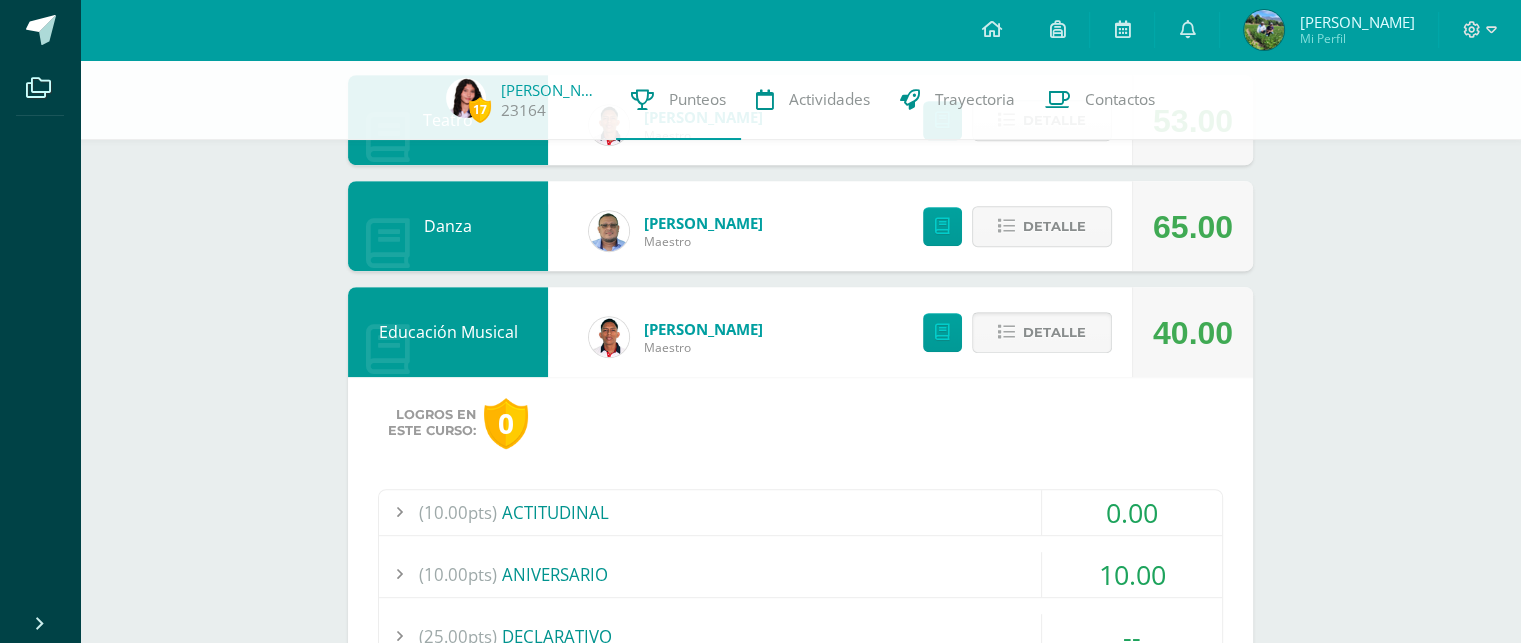 click on "Detalle" at bounding box center [1054, 332] 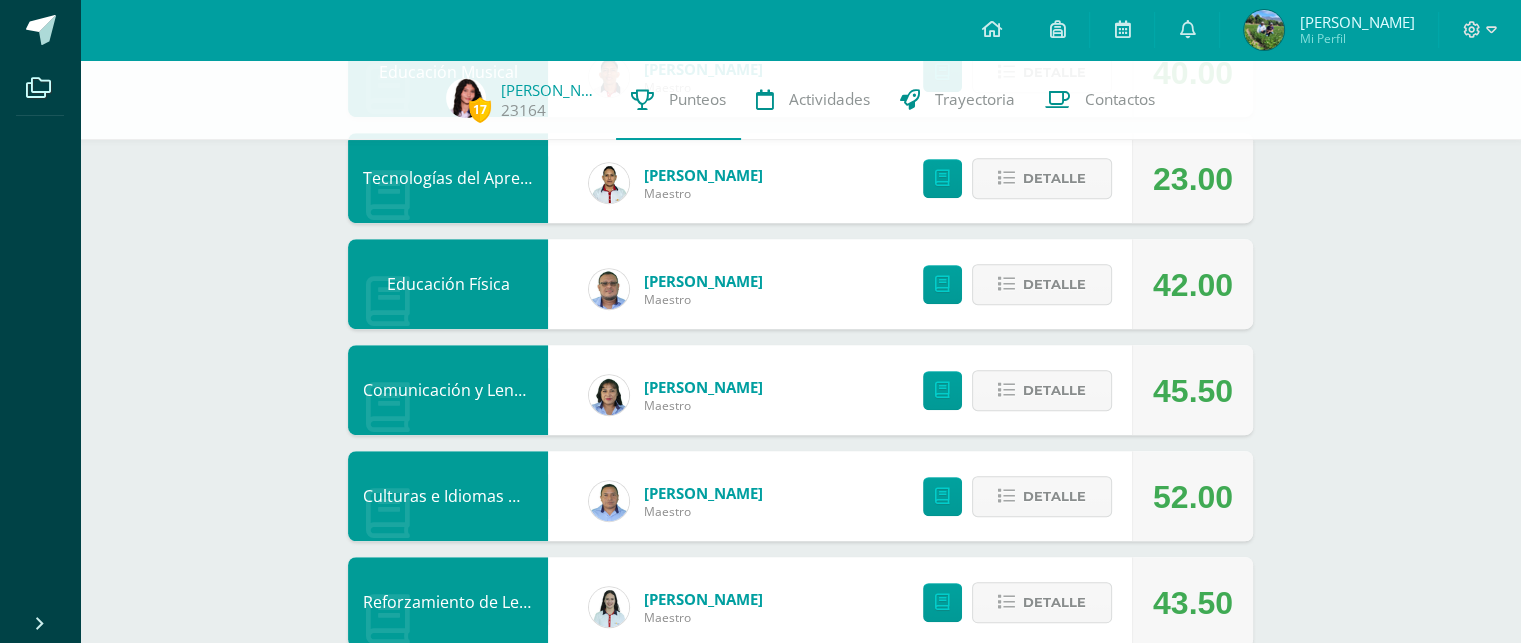 scroll, scrollTop: 1140, scrollLeft: 0, axis: vertical 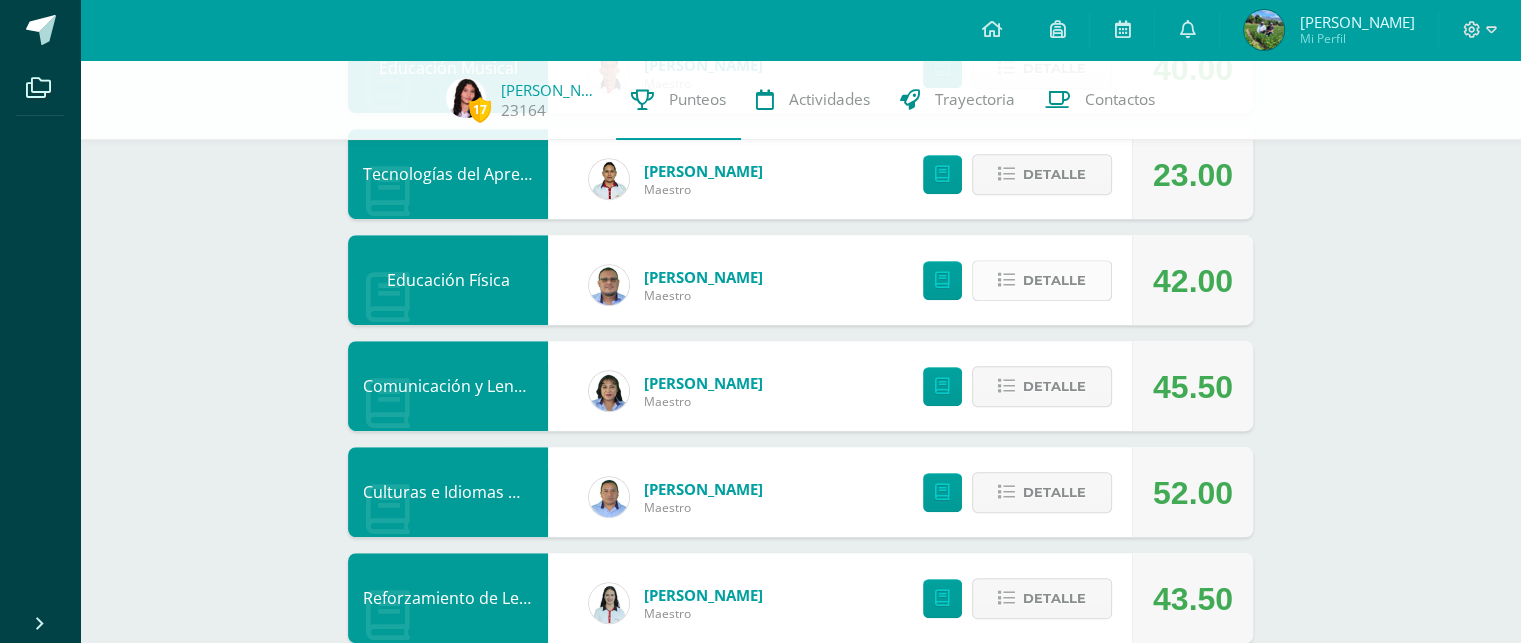 click on "Detalle" at bounding box center [1054, 280] 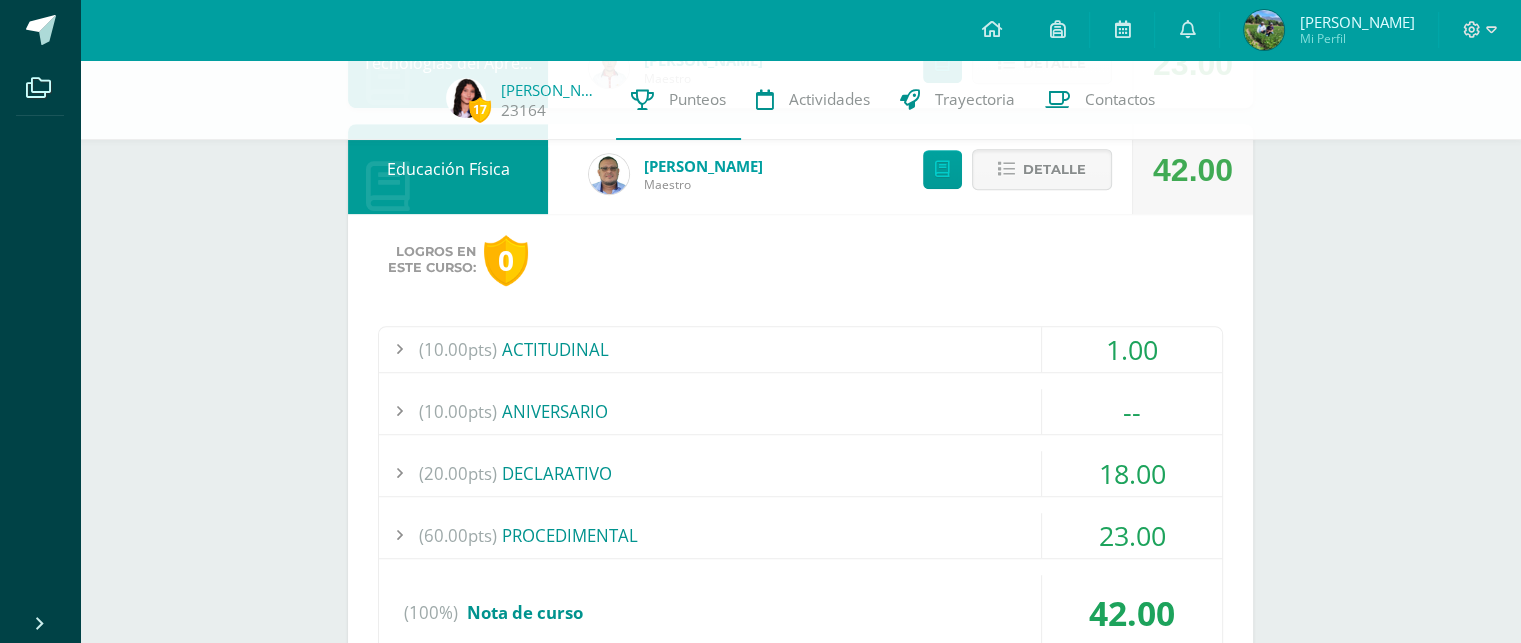 scroll, scrollTop: 1254, scrollLeft: 0, axis: vertical 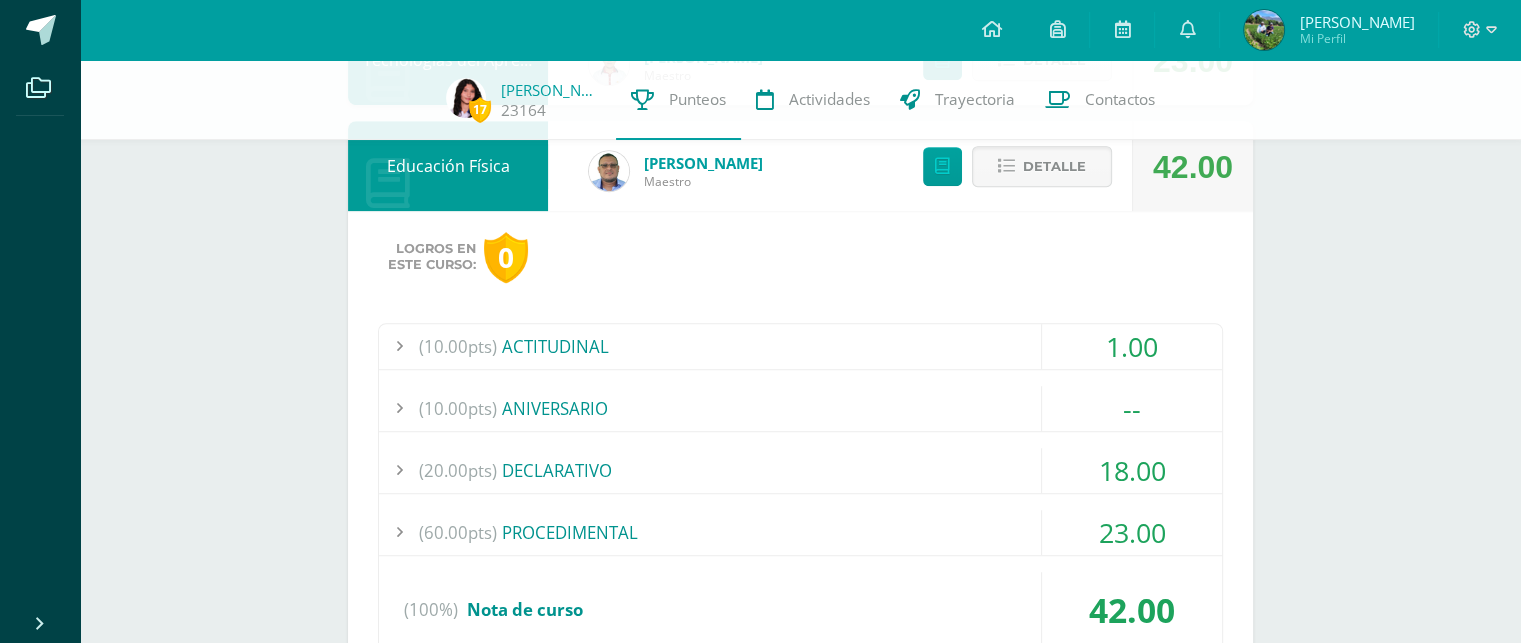 click on "(60.00pts)
PROCEDIMENTAL" at bounding box center [800, 532] 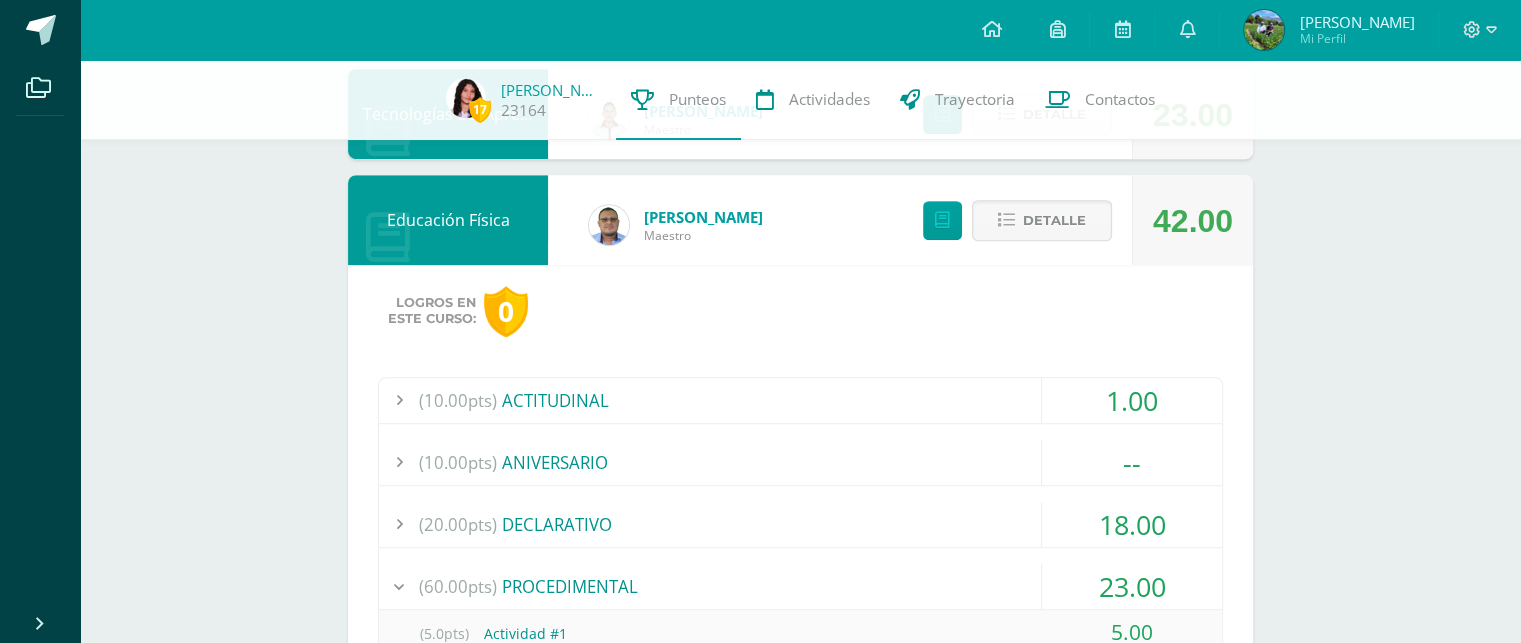 scroll, scrollTop: 1177, scrollLeft: 0, axis: vertical 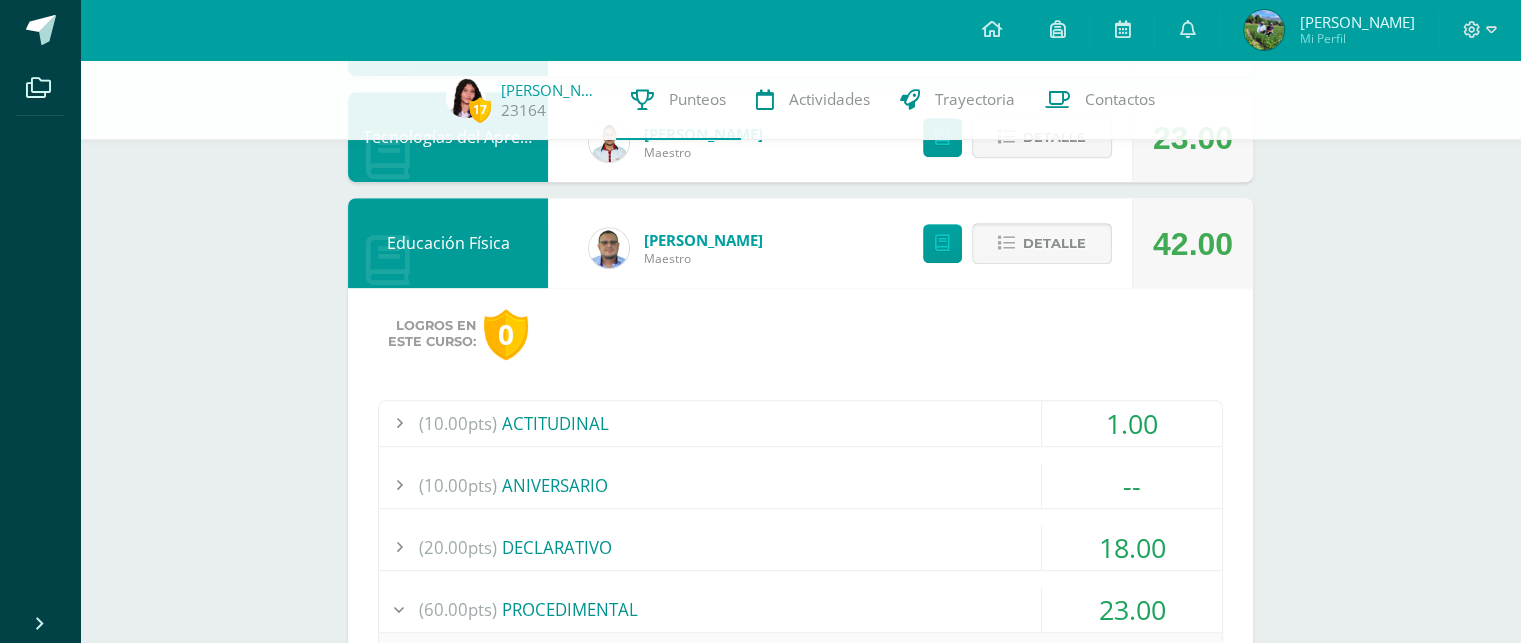 click on "Detalle" at bounding box center (1054, 243) 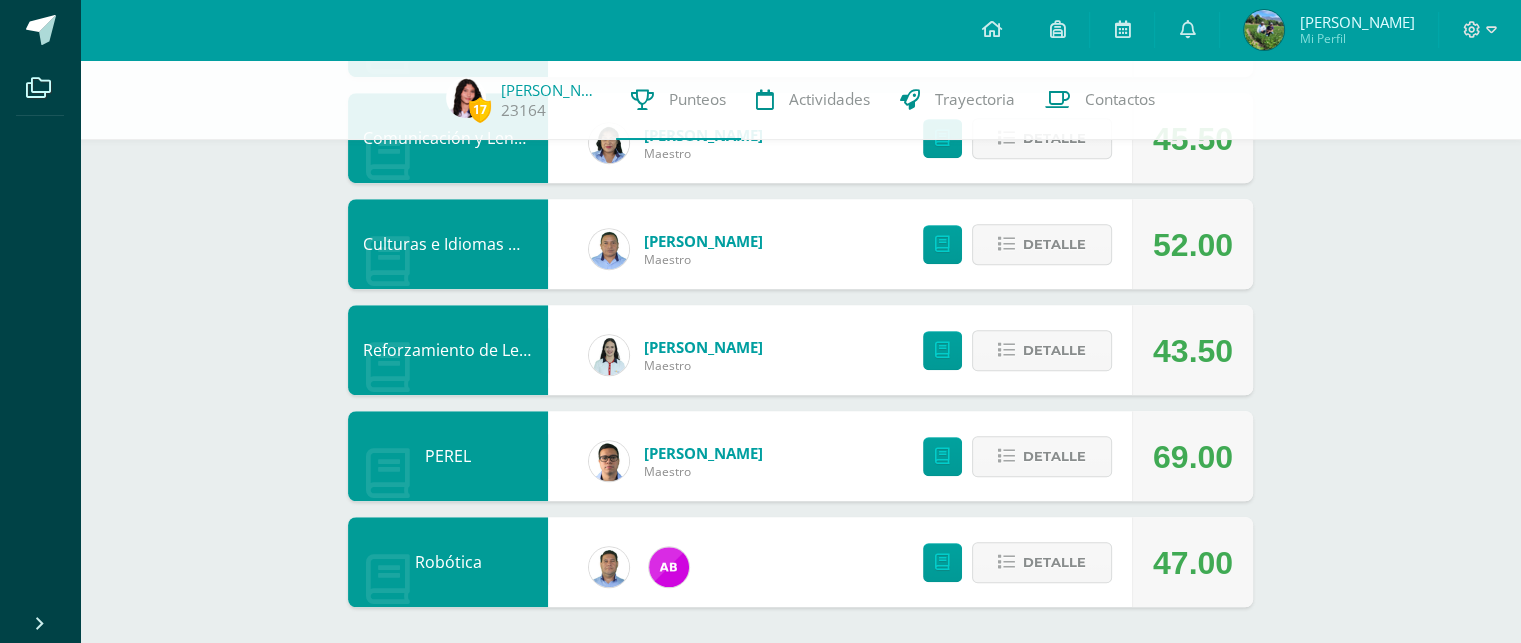 scroll, scrollTop: 1392, scrollLeft: 0, axis: vertical 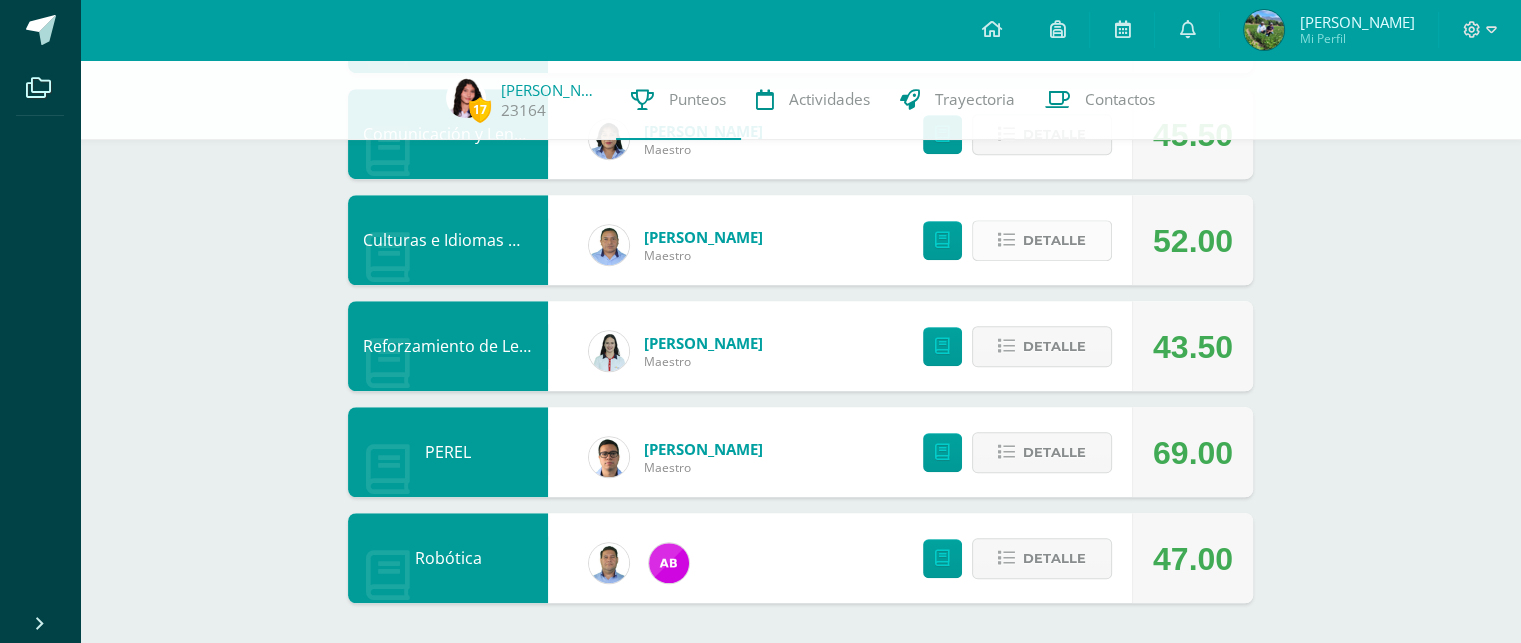 click on "Detalle" at bounding box center [1054, 240] 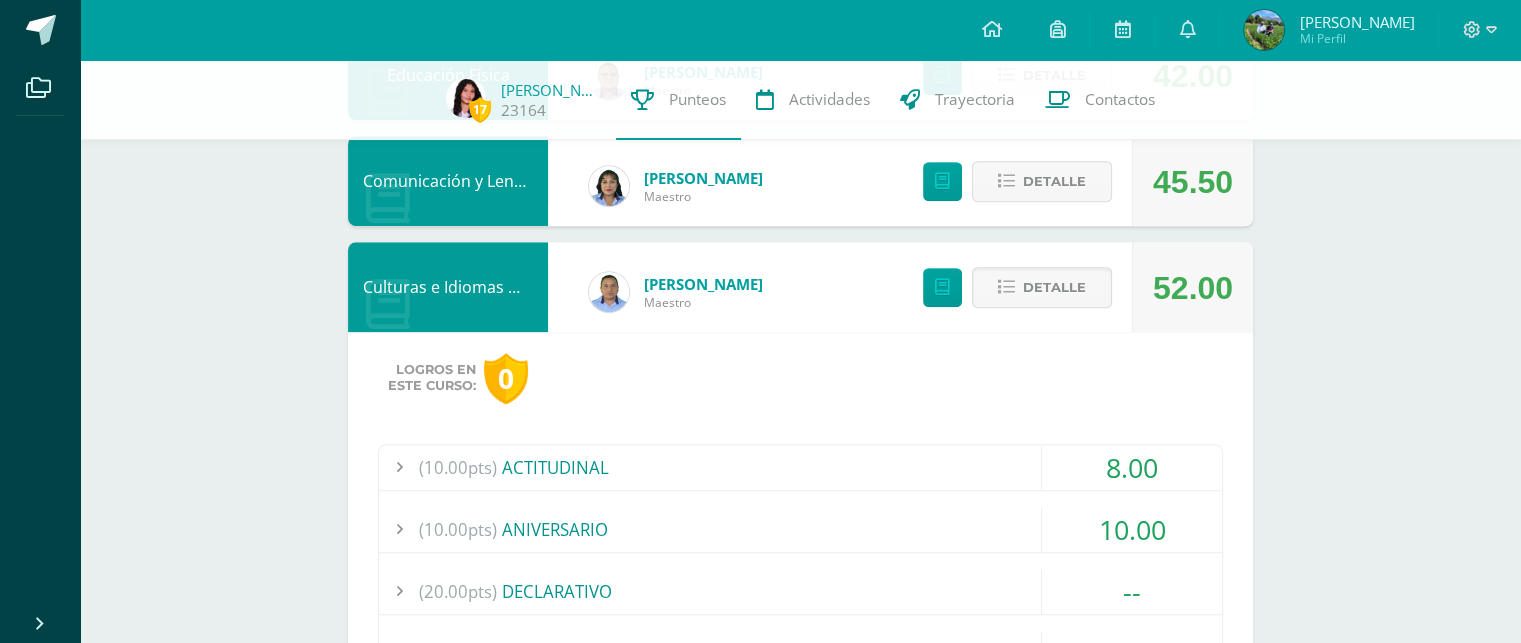 scroll, scrollTop: 1336, scrollLeft: 0, axis: vertical 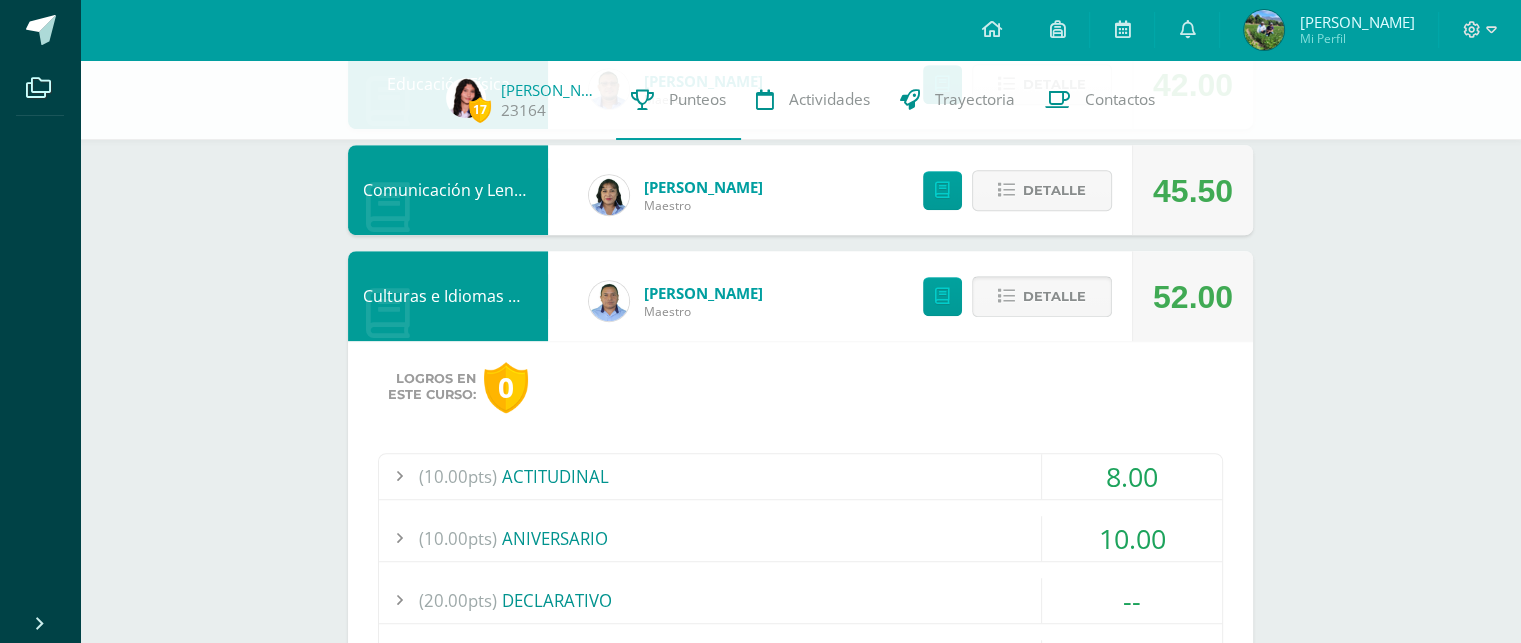 click on "Detalle" at bounding box center [1054, 296] 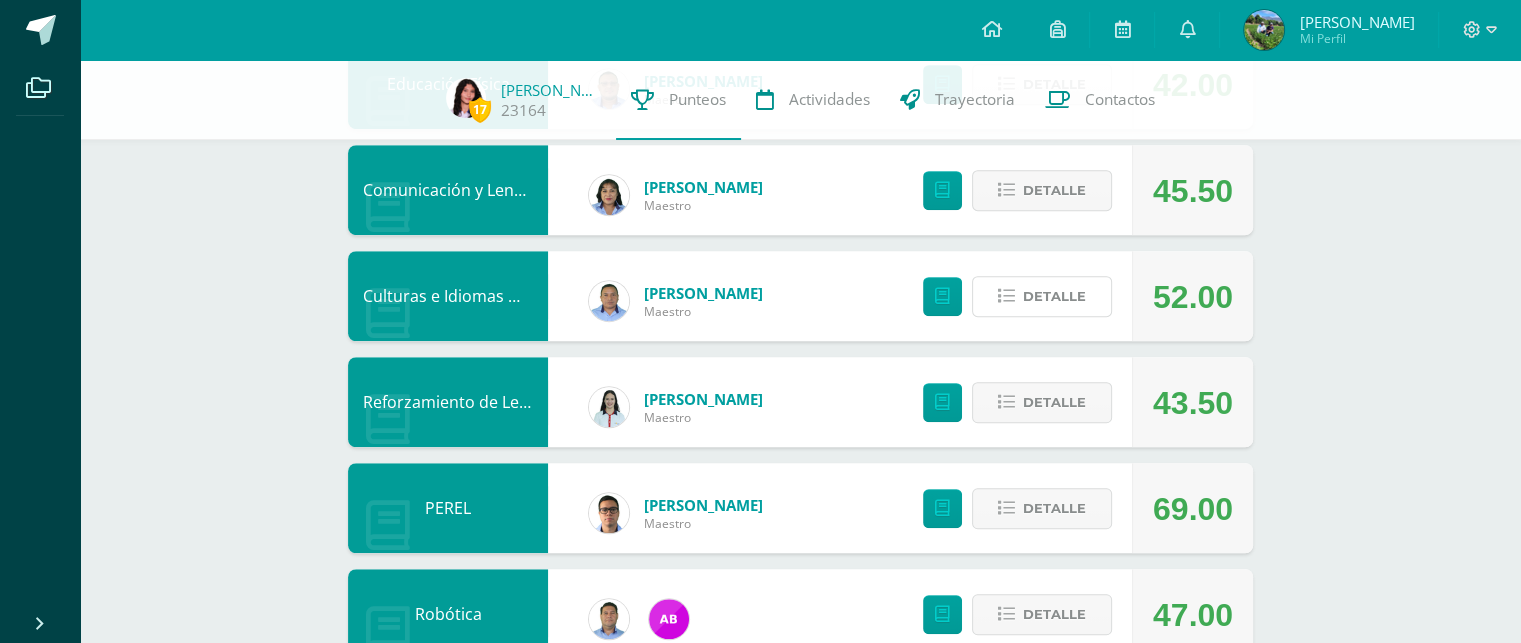 scroll, scrollTop: 1392, scrollLeft: 0, axis: vertical 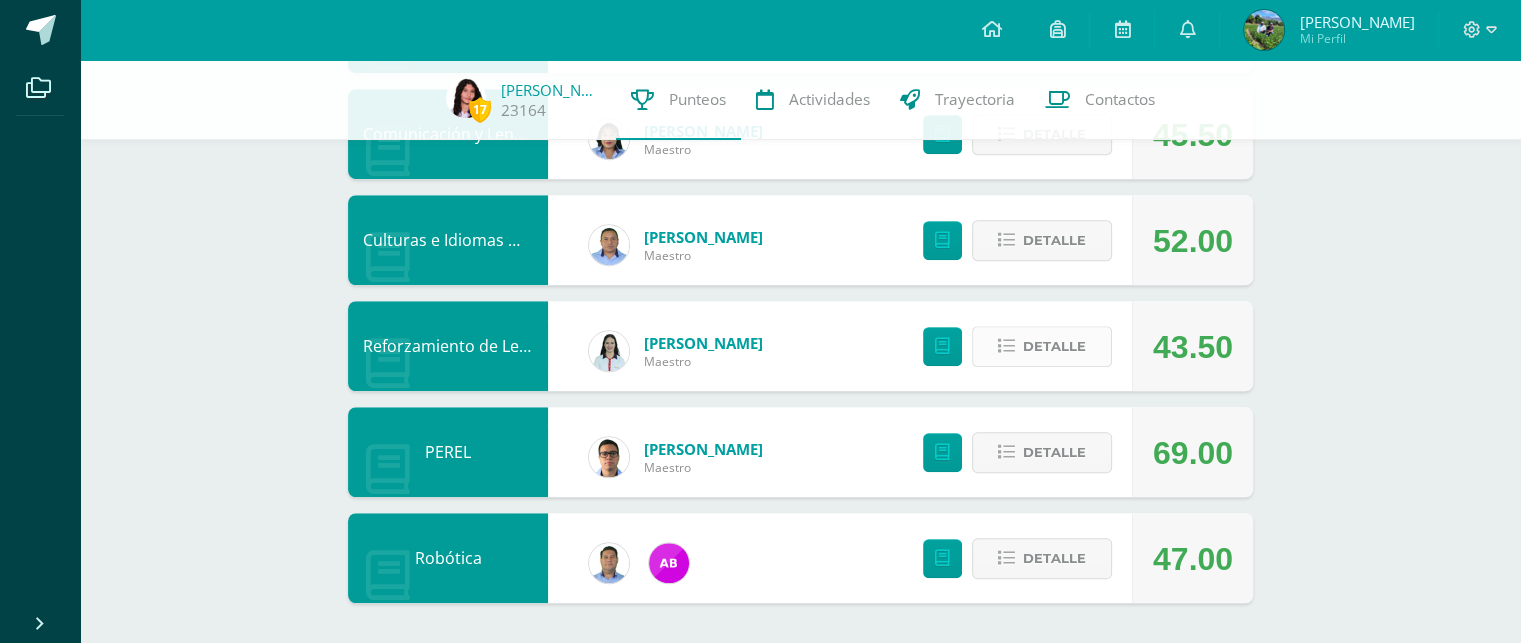 click on "Detalle" at bounding box center (1042, 346) 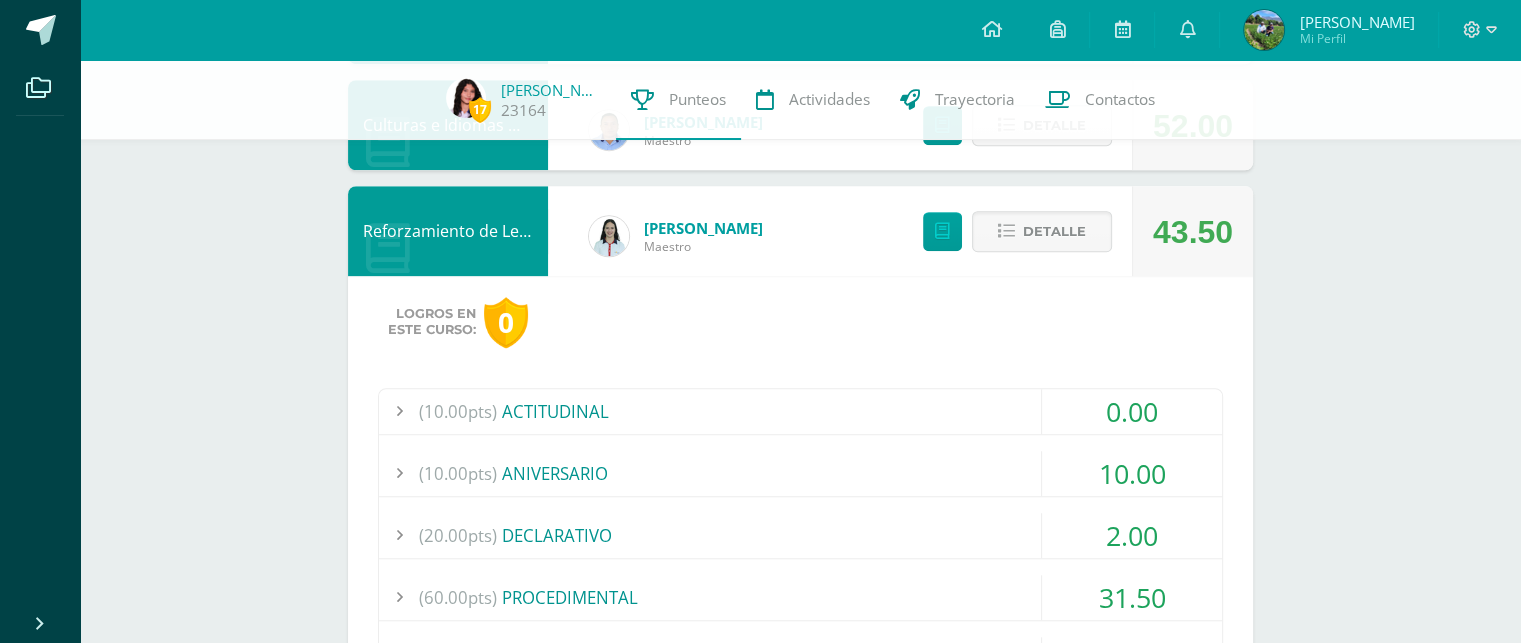scroll, scrollTop: 1503, scrollLeft: 0, axis: vertical 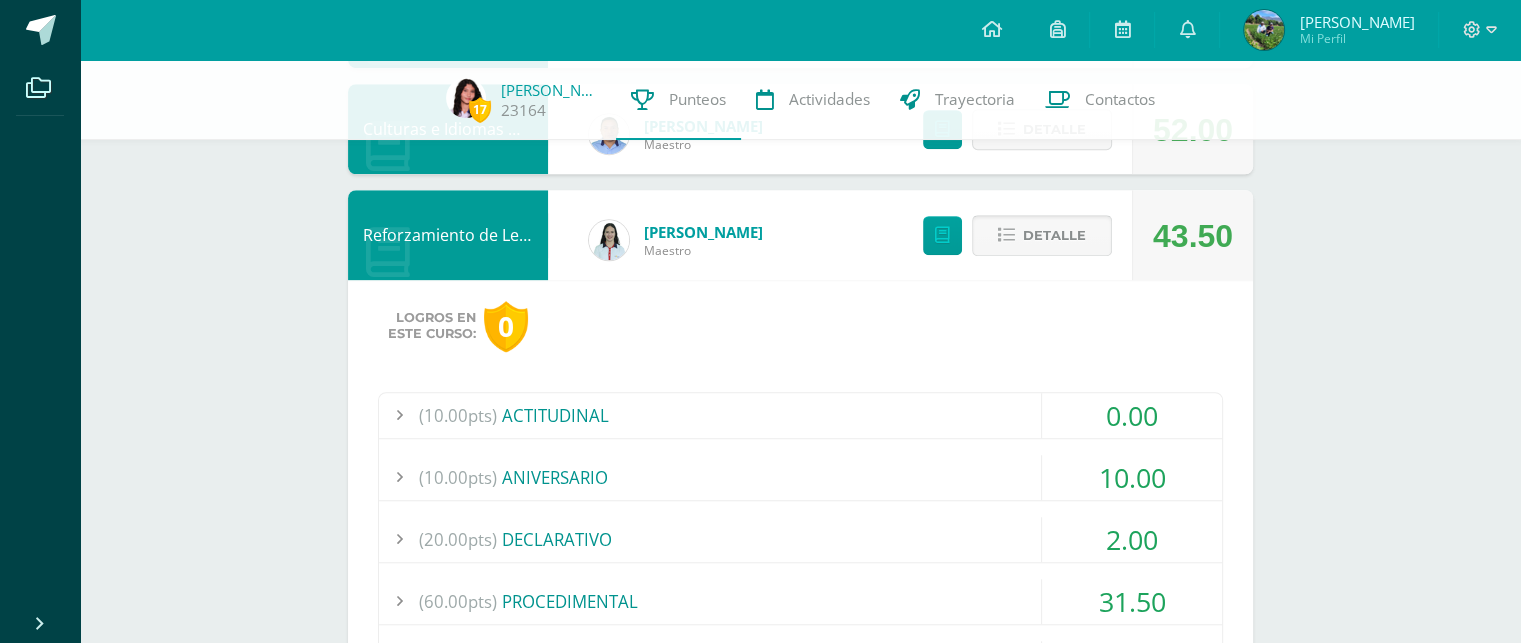 click on "Detalle" at bounding box center (1054, 235) 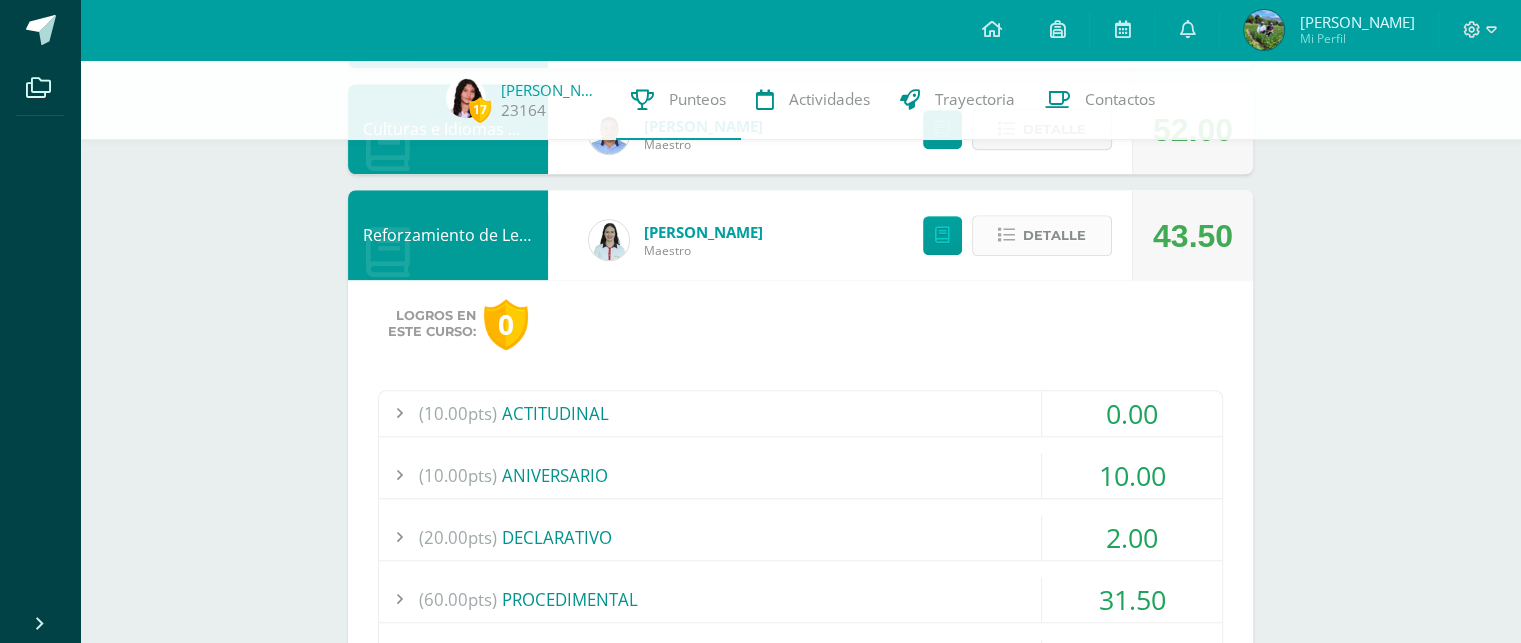 scroll, scrollTop: 1392, scrollLeft: 0, axis: vertical 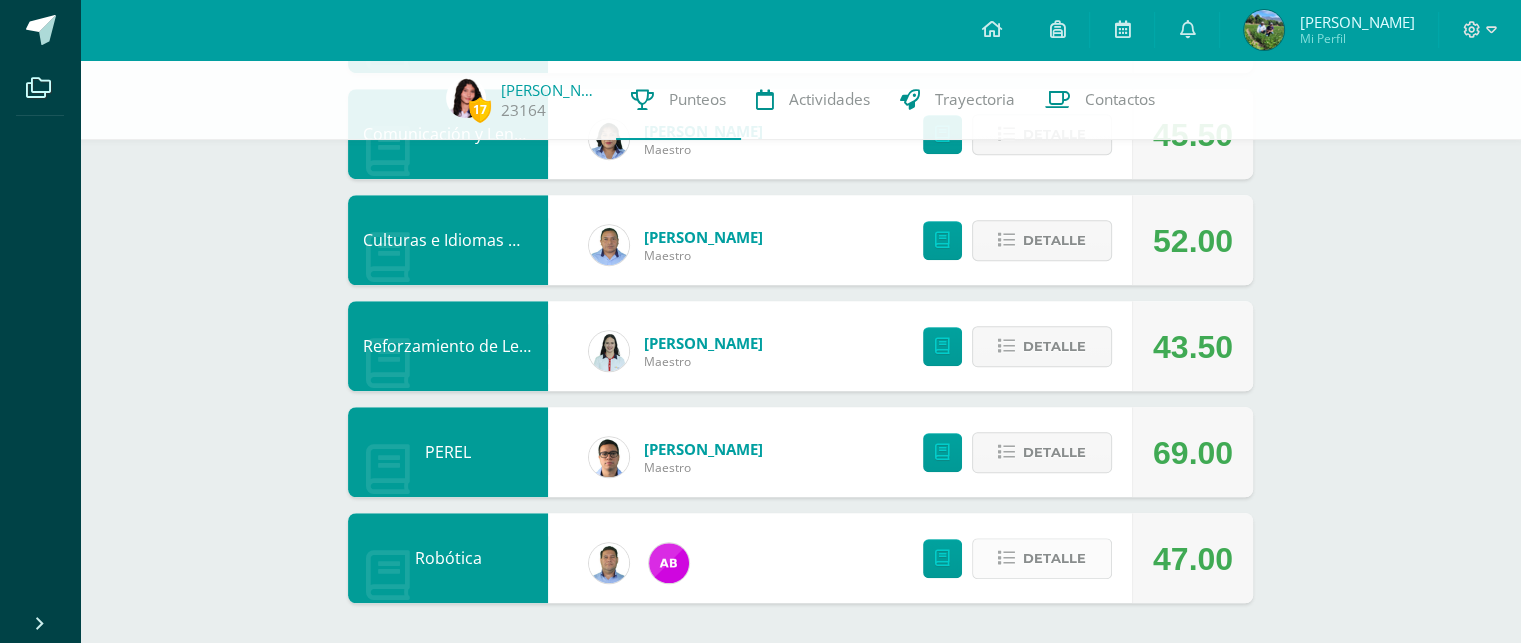click at bounding box center [1006, 558] 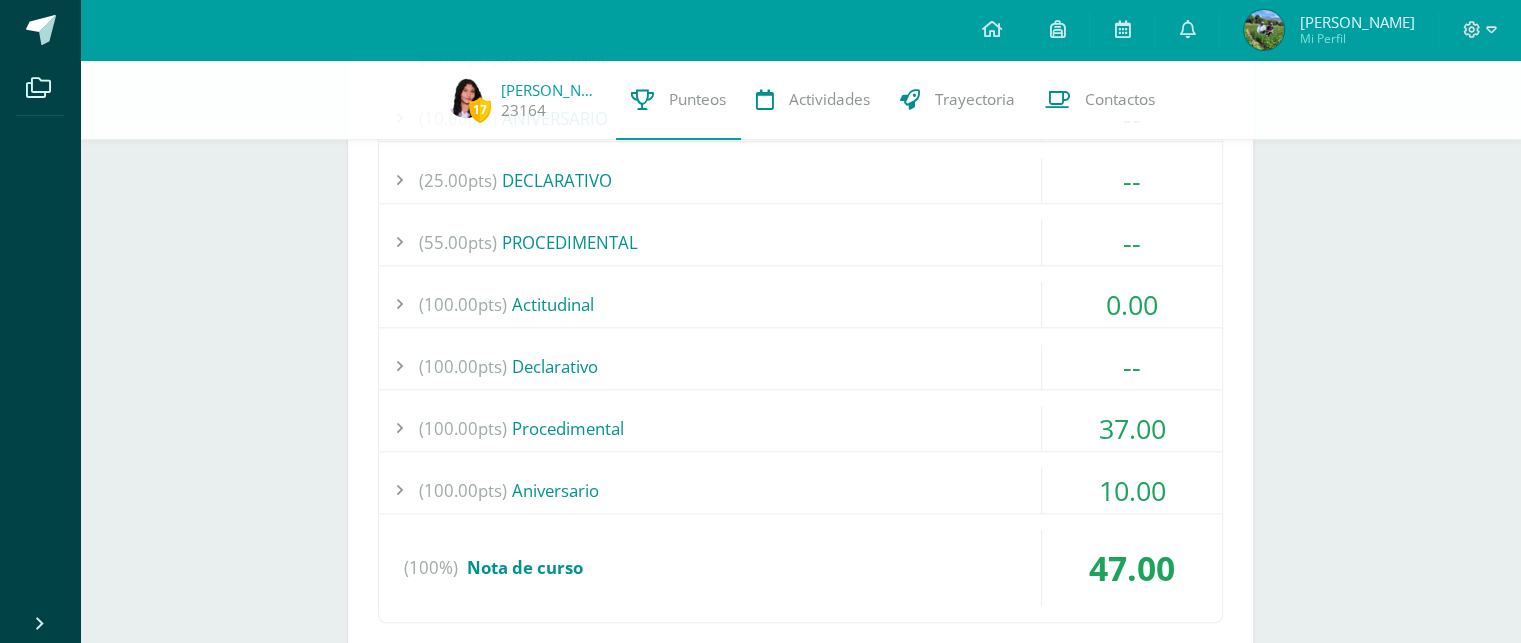 scroll, scrollTop: 2077, scrollLeft: 0, axis: vertical 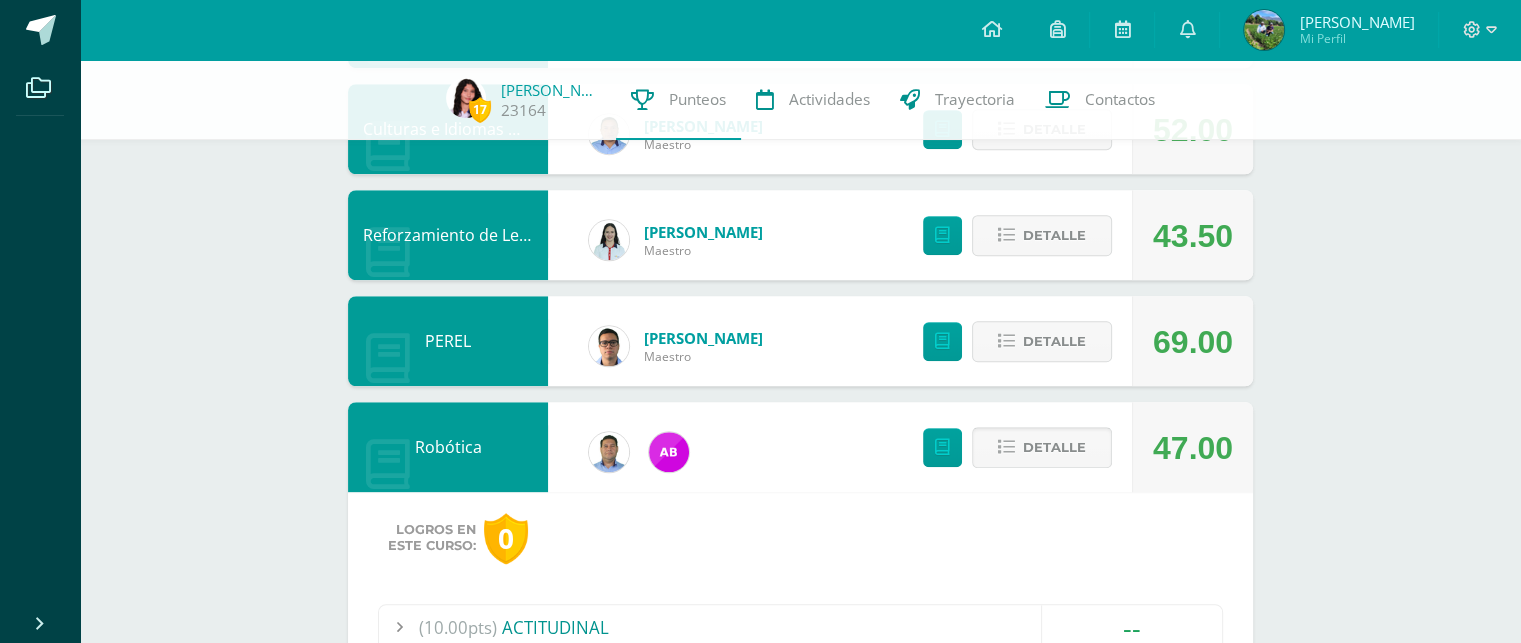 click on "Detalle" at bounding box center [1054, 447] 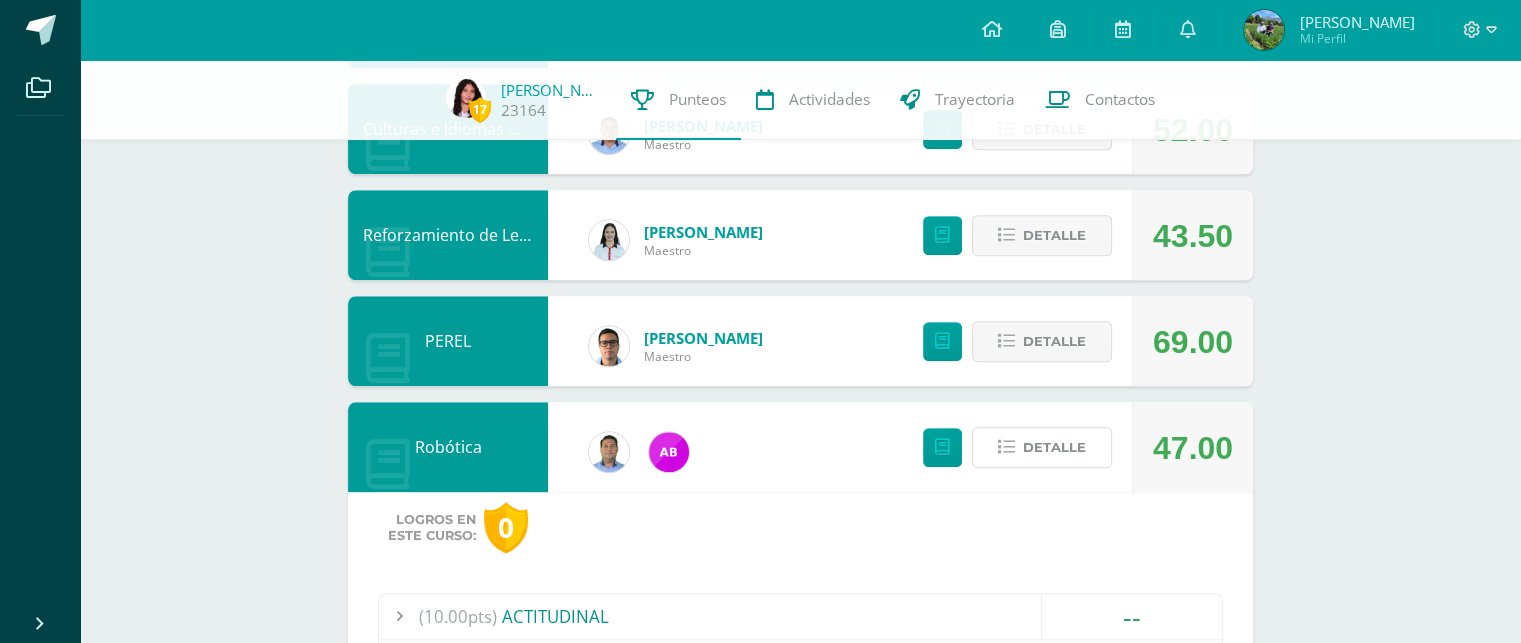 scroll, scrollTop: 1392, scrollLeft: 0, axis: vertical 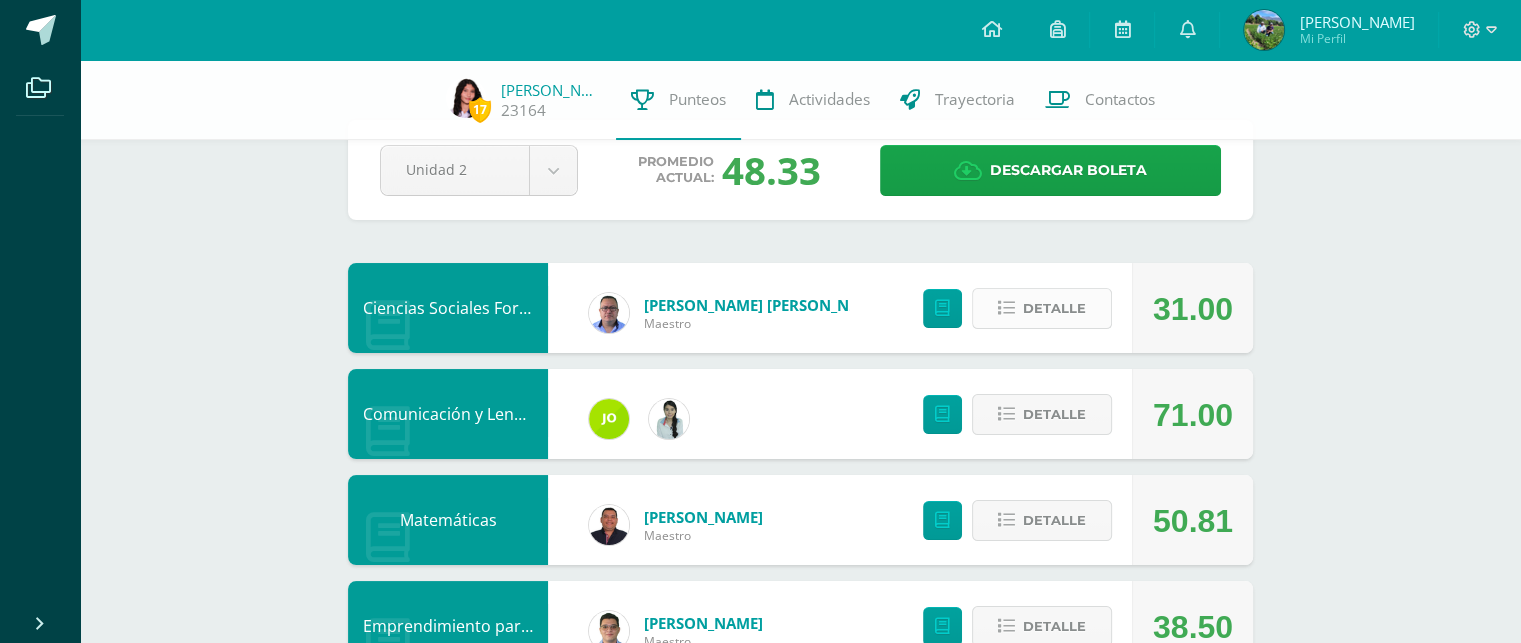 click on "Detalle" at bounding box center [1054, 308] 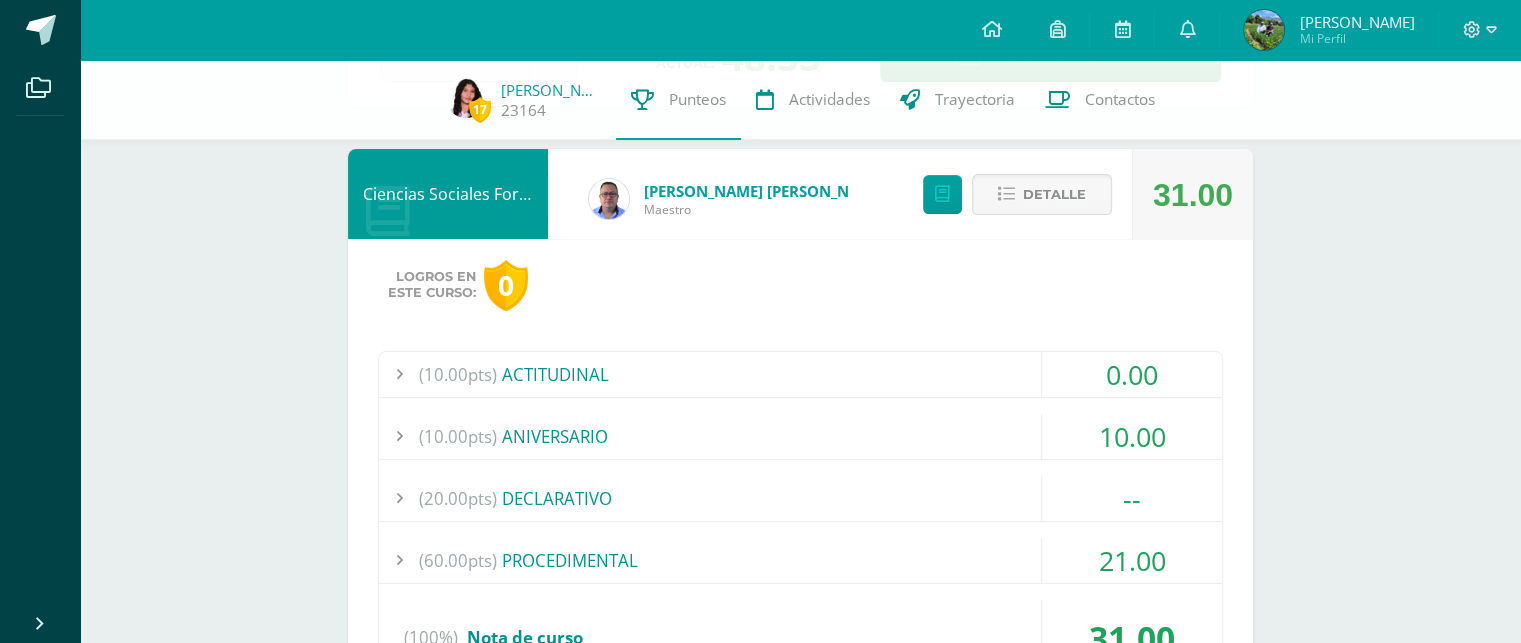 scroll, scrollTop: 190, scrollLeft: 0, axis: vertical 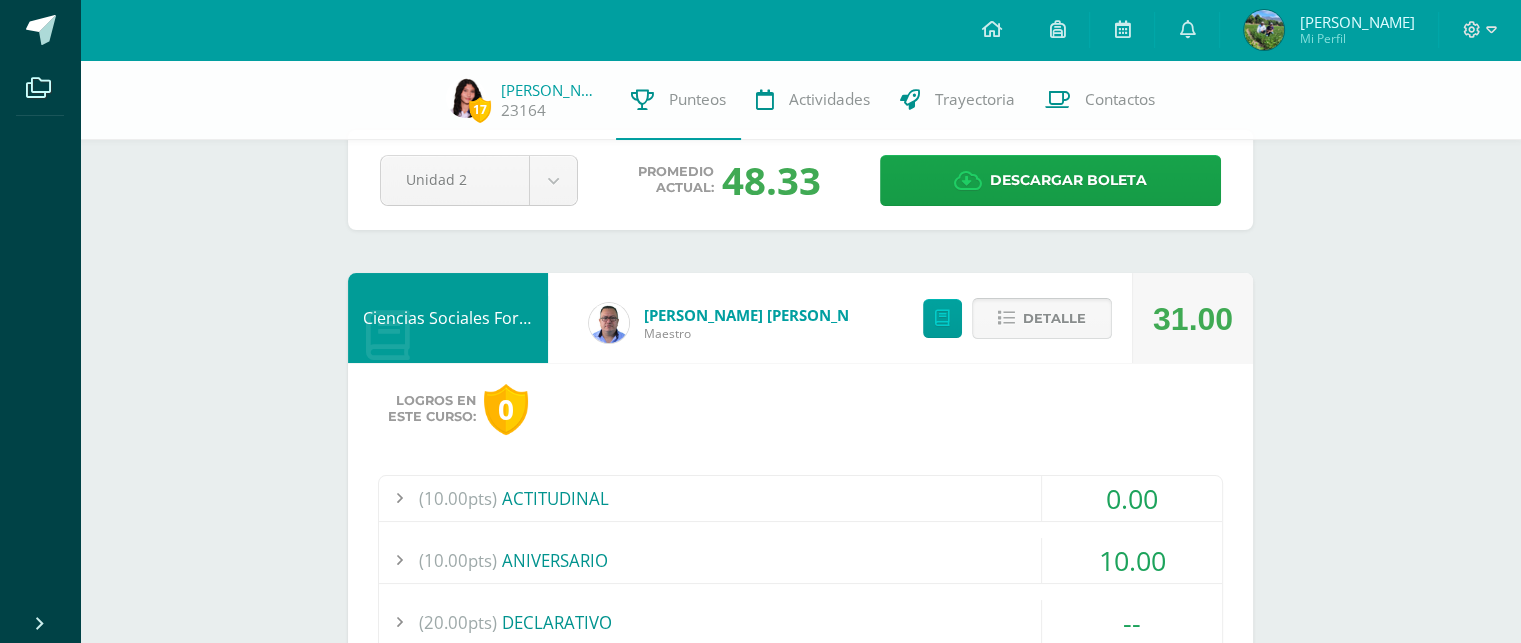 click on "Detalle" at bounding box center (1054, 318) 